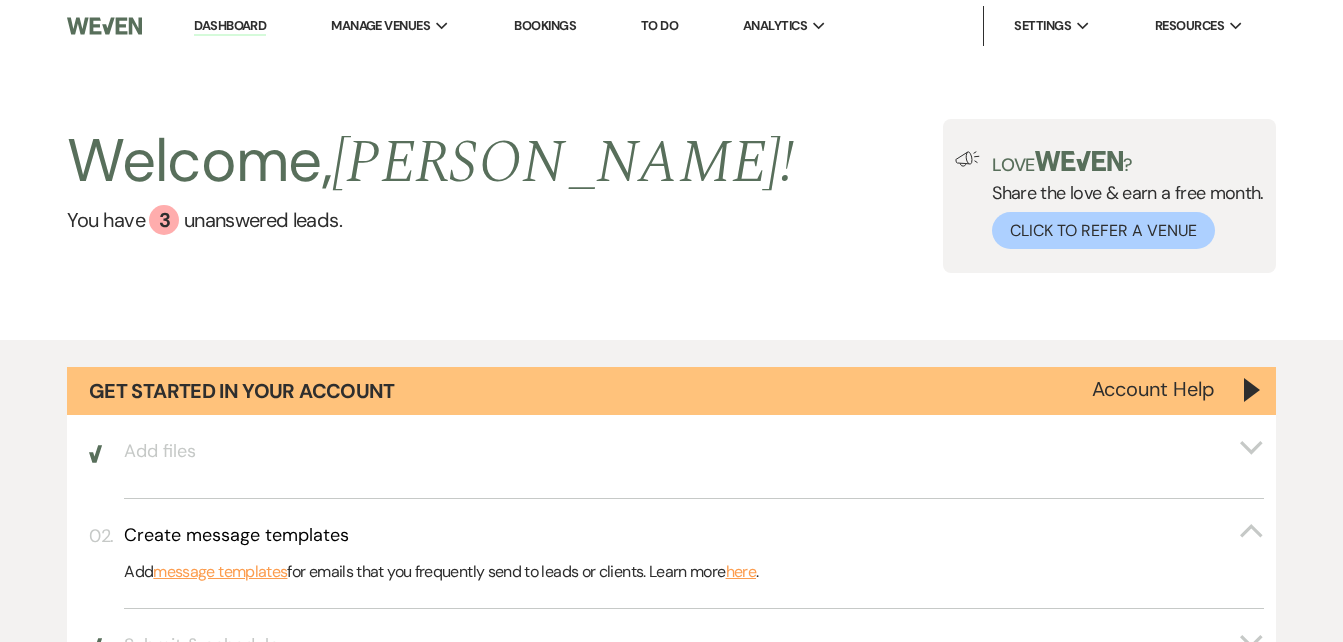 scroll, scrollTop: 0, scrollLeft: 0, axis: both 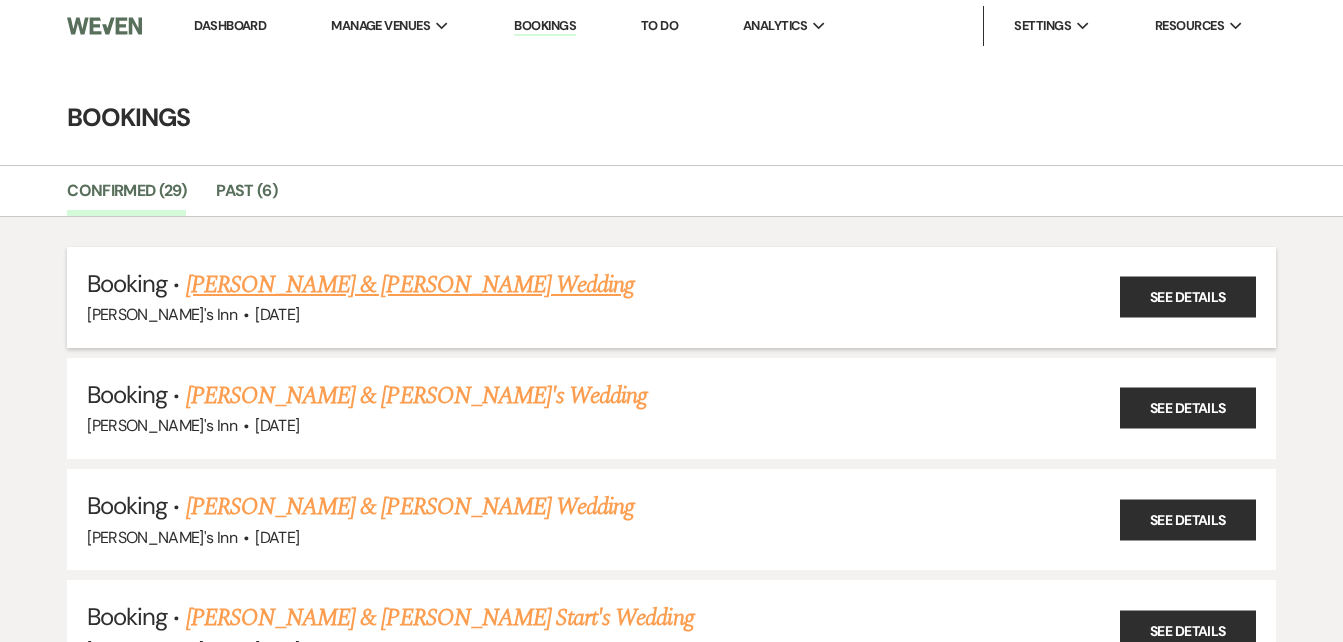 click on "[PERSON_NAME] & [PERSON_NAME] Wedding" at bounding box center (410, 285) 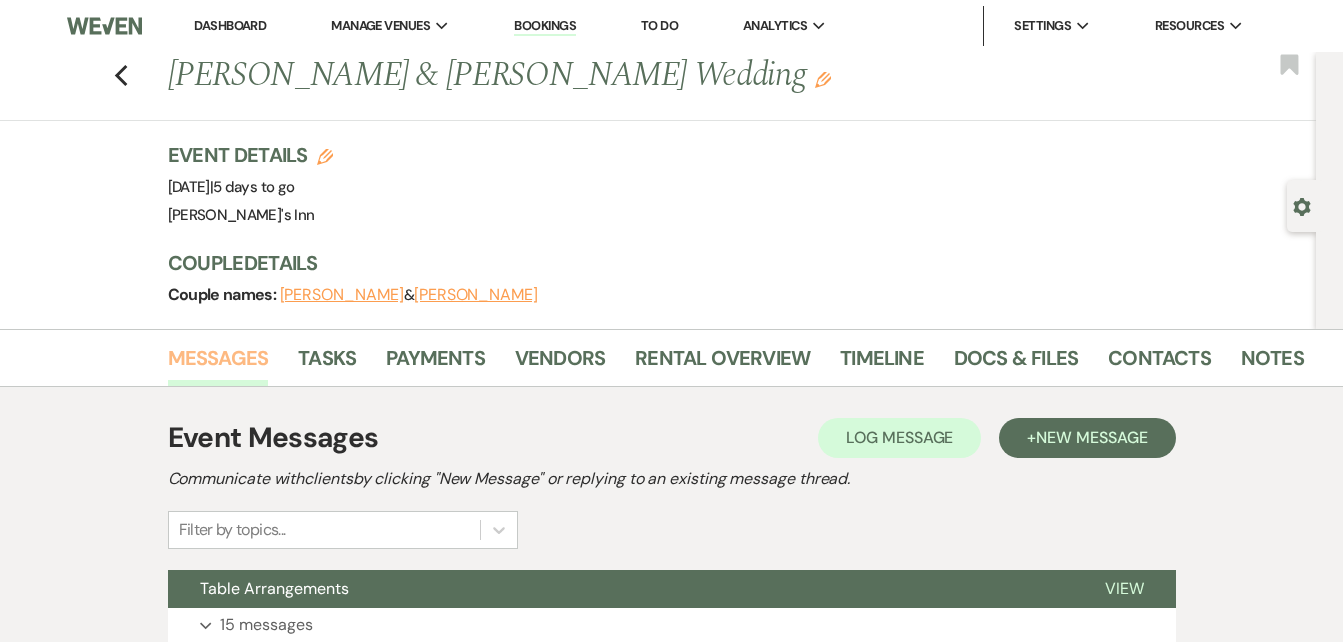 click on "Messages" at bounding box center [218, 364] 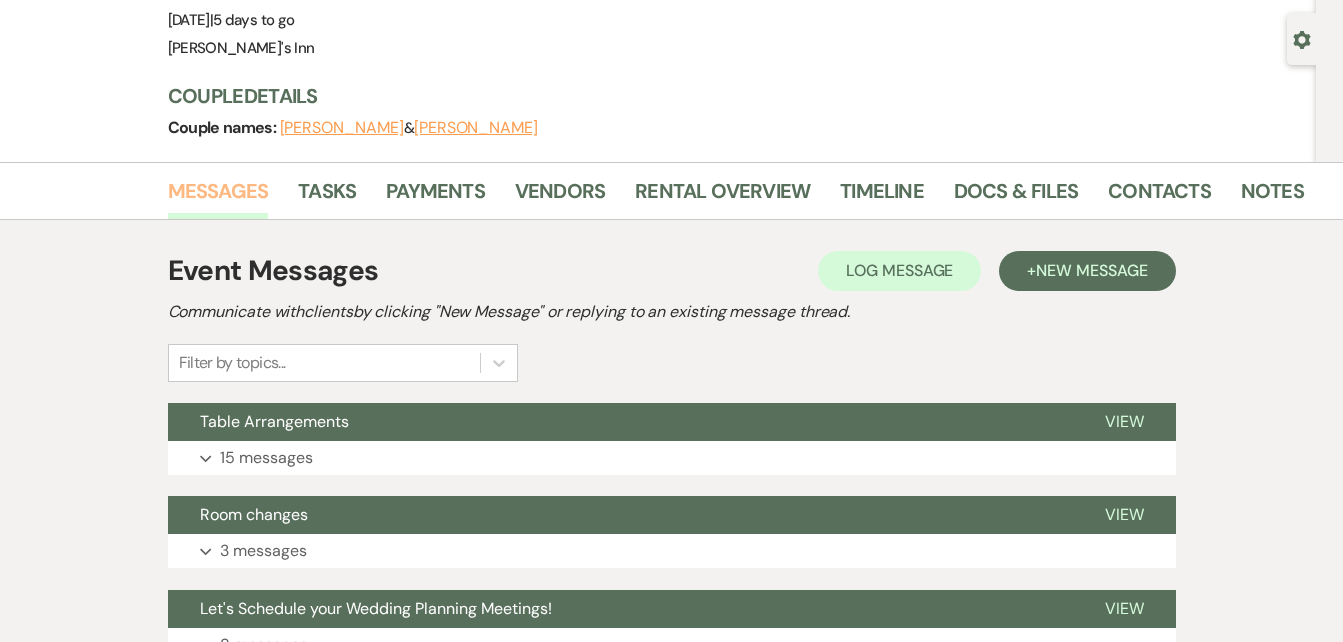 scroll, scrollTop: 220, scrollLeft: 0, axis: vertical 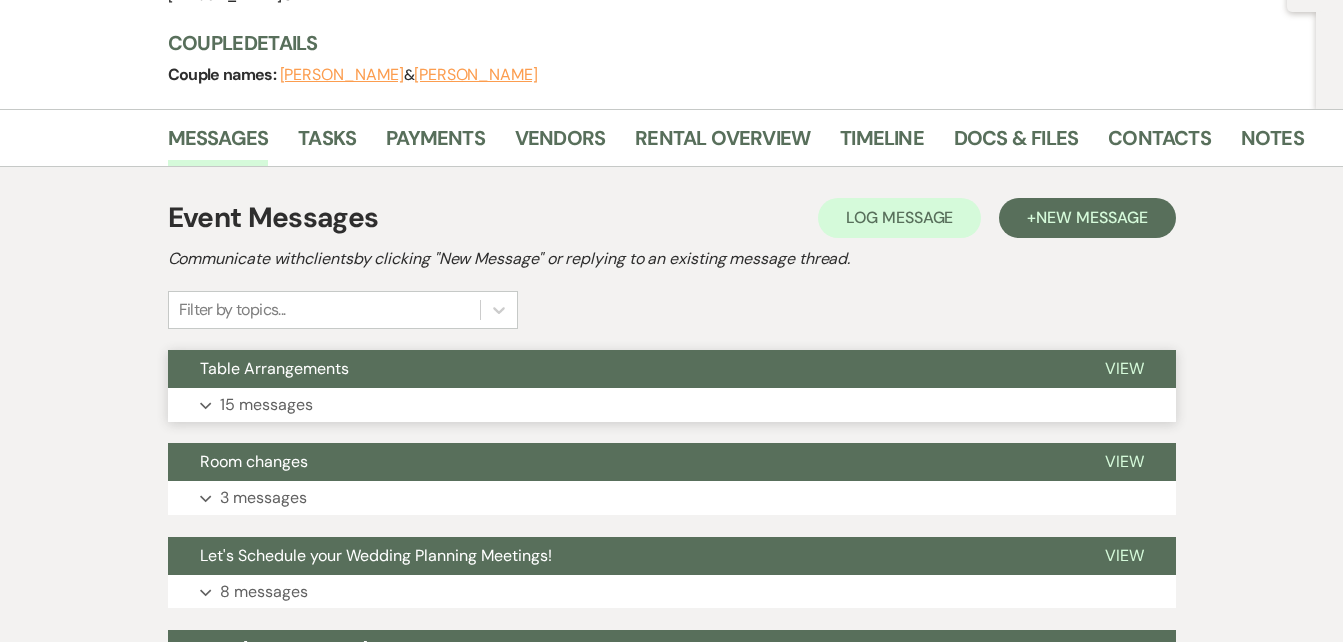 click on "15 messages" at bounding box center (266, 405) 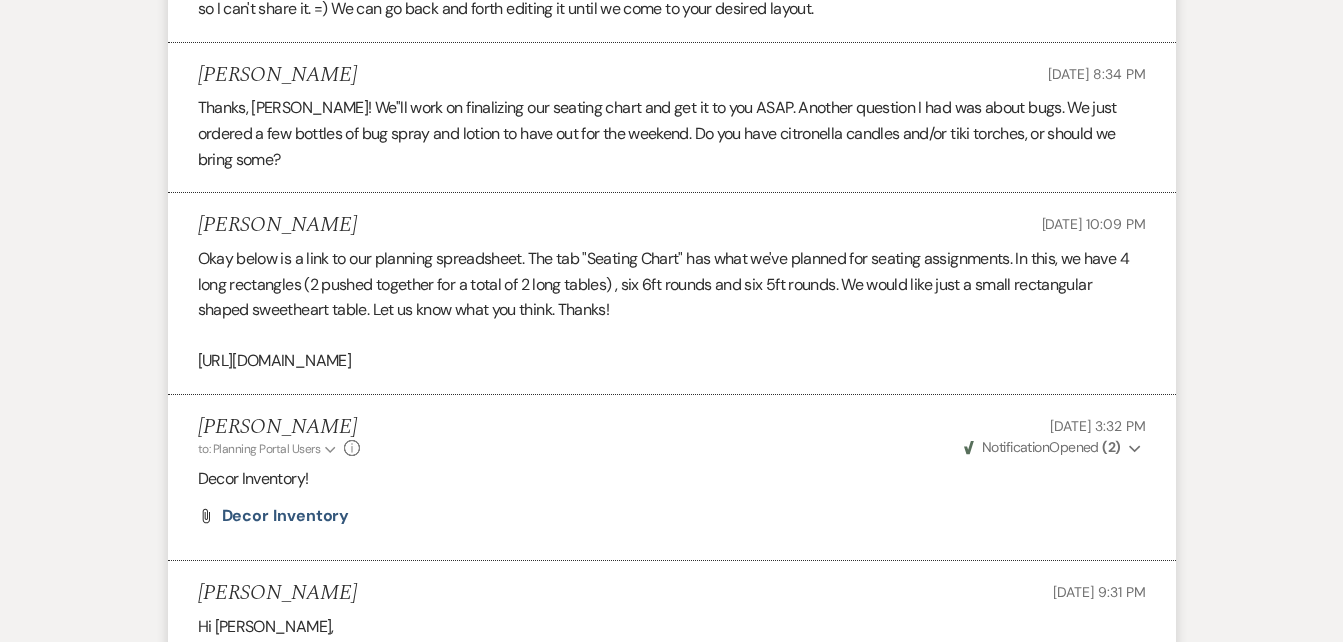 scroll, scrollTop: 1038, scrollLeft: 0, axis: vertical 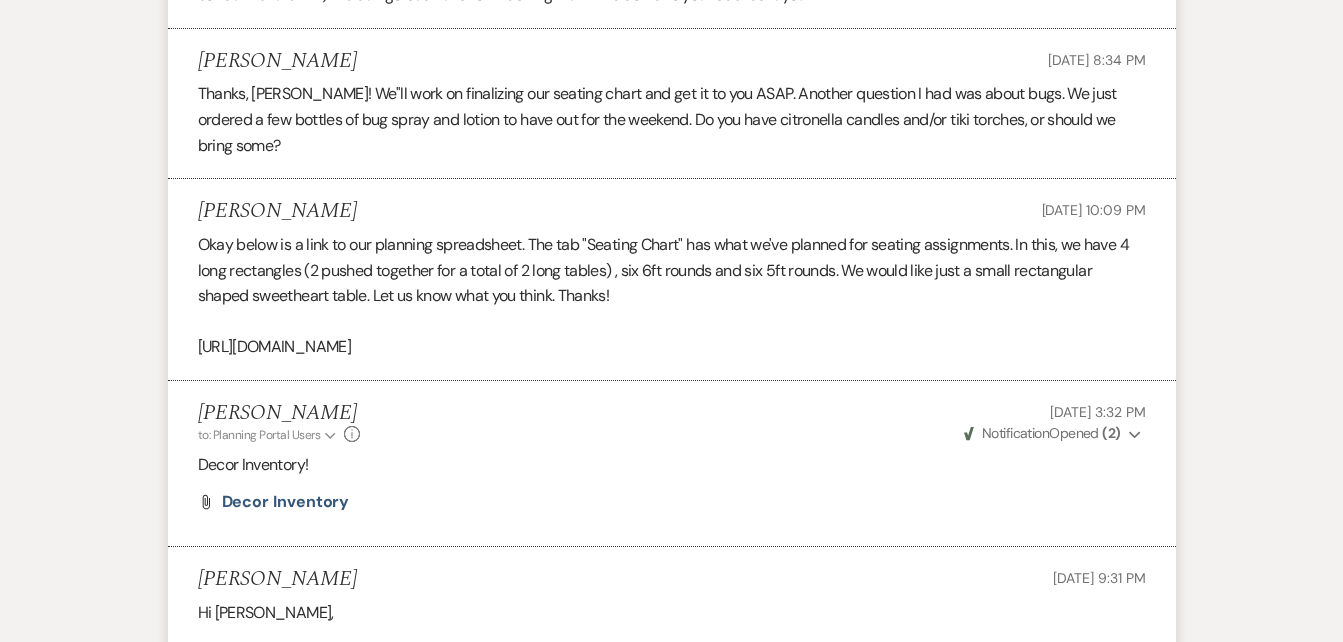 drag, startPoint x: 987, startPoint y: 322, endPoint x: 183, endPoint y: 324, distance: 804.0025 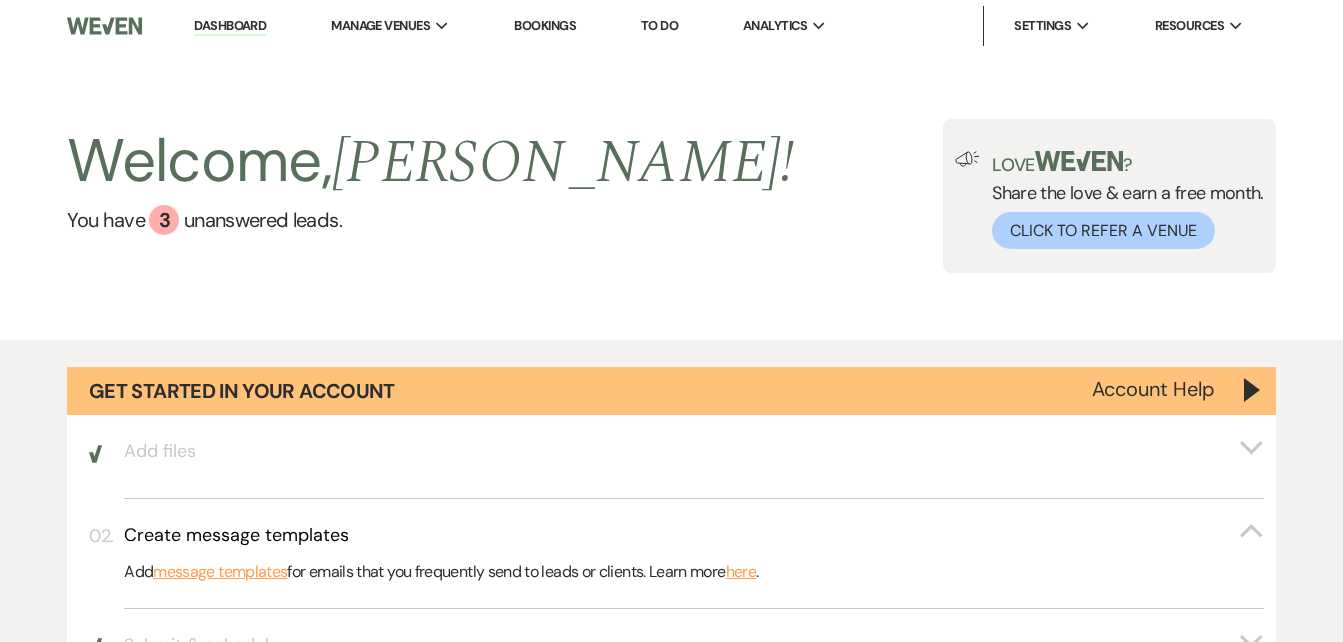 scroll, scrollTop: 0, scrollLeft: 0, axis: both 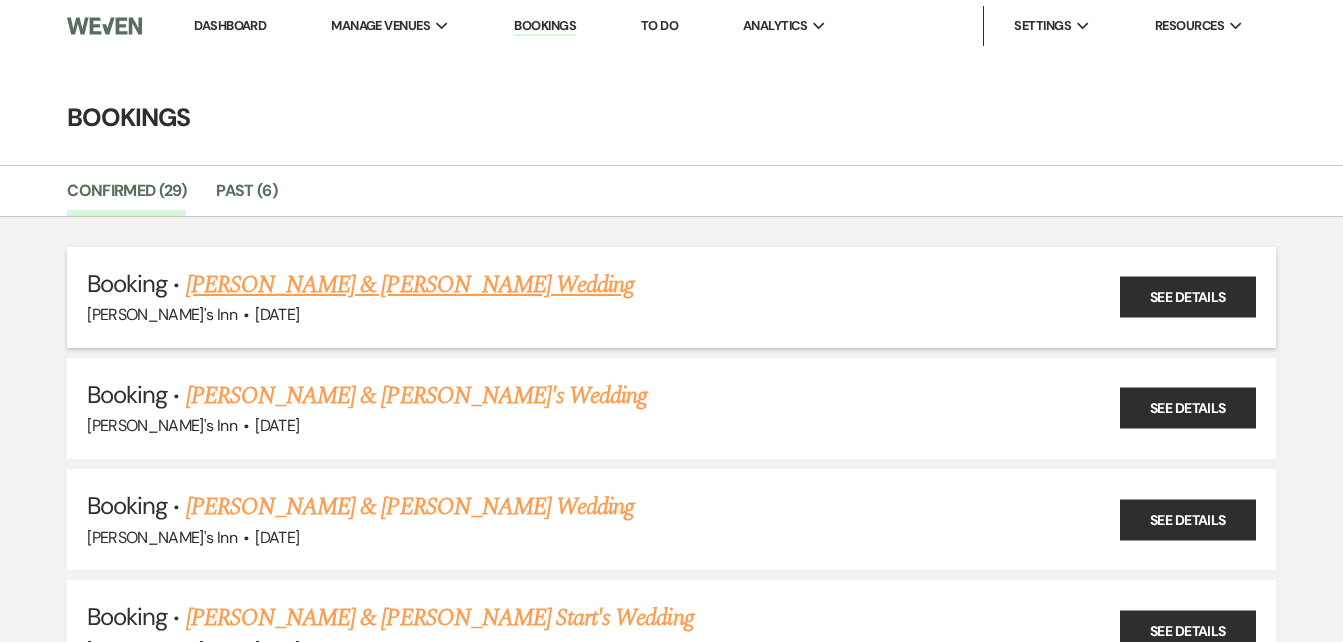 click on "[PERSON_NAME] & [PERSON_NAME] Wedding" at bounding box center [410, 285] 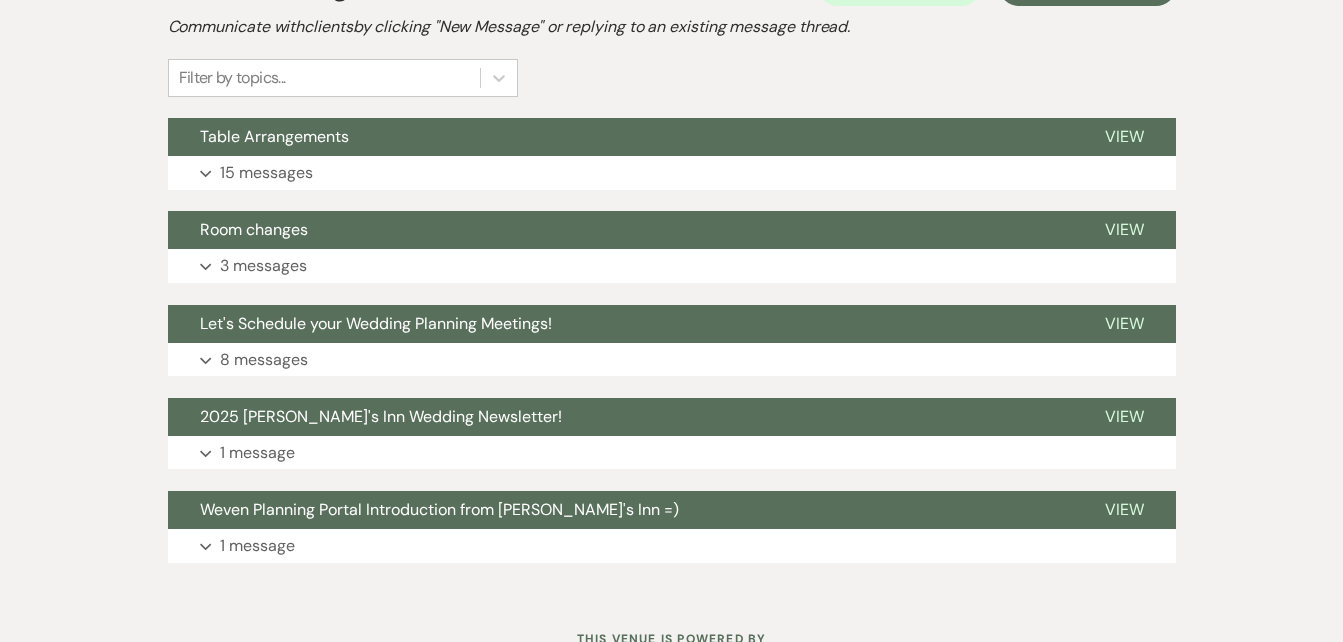 scroll, scrollTop: 0, scrollLeft: 0, axis: both 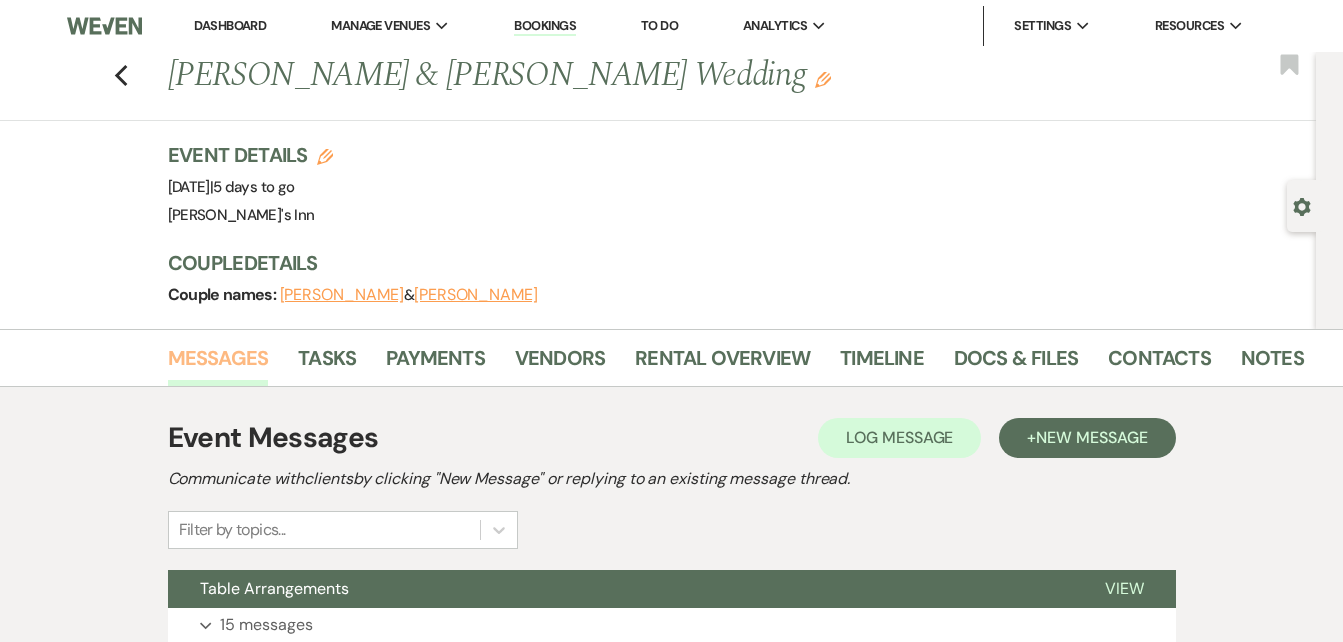 click on "Messages" at bounding box center (218, 364) 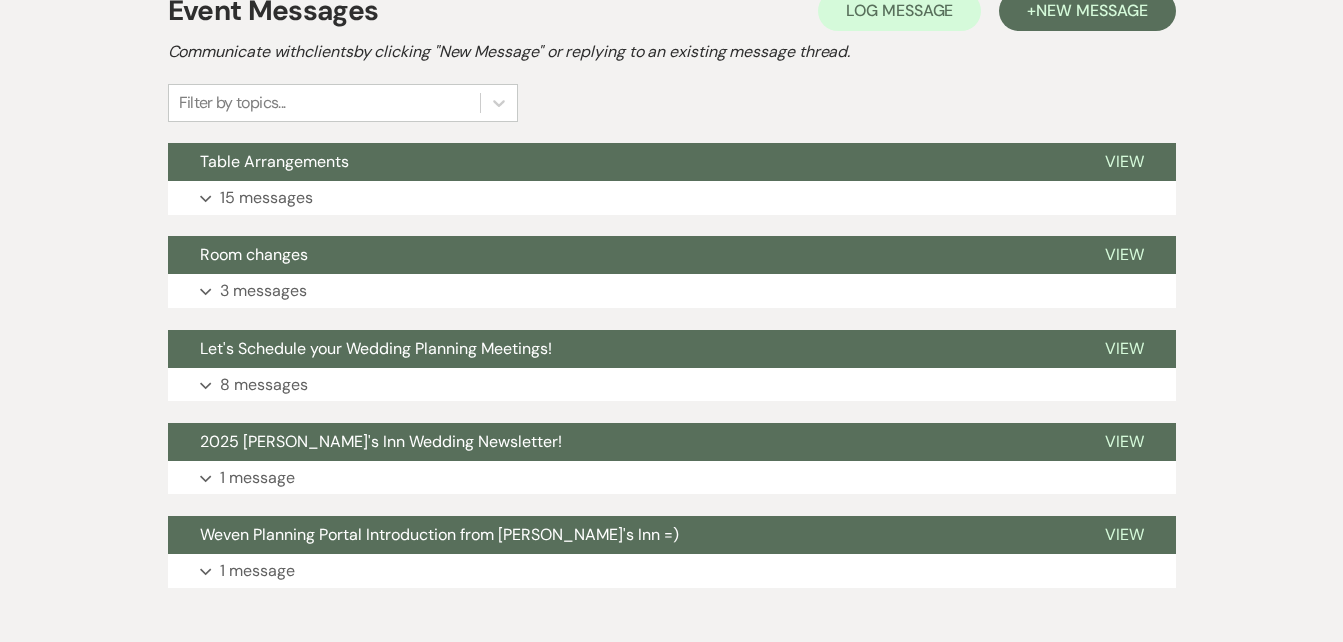 scroll, scrollTop: 531, scrollLeft: 0, axis: vertical 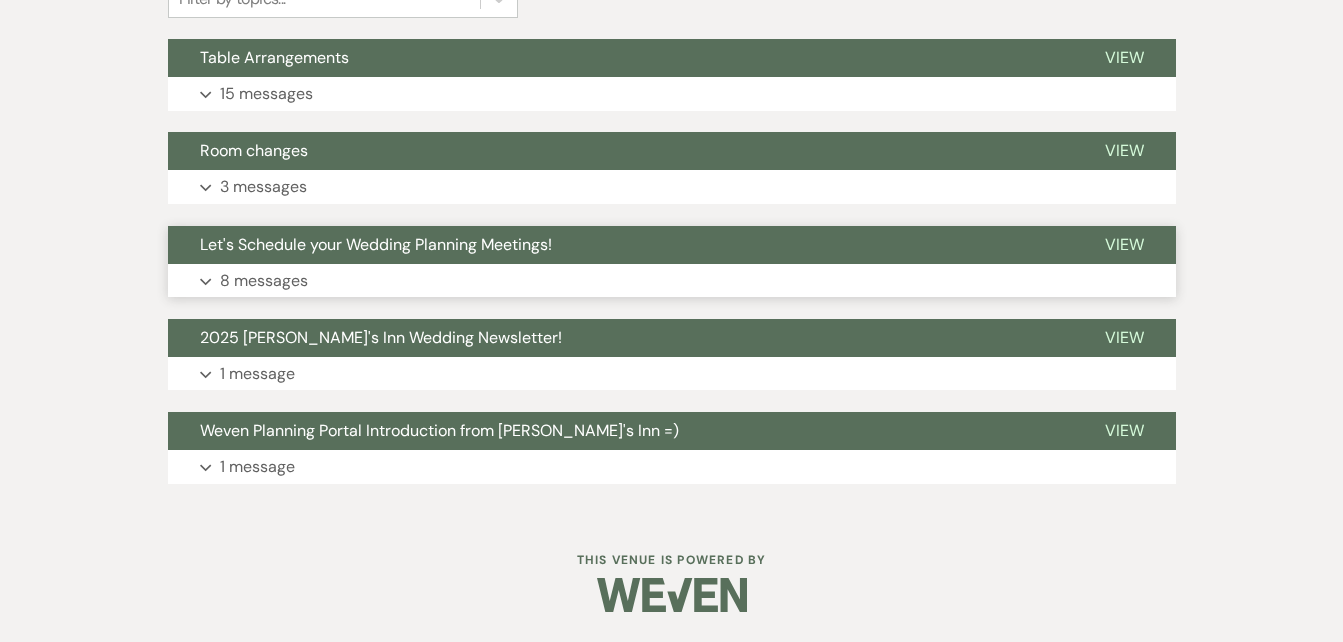 click on "8 messages" at bounding box center [264, 281] 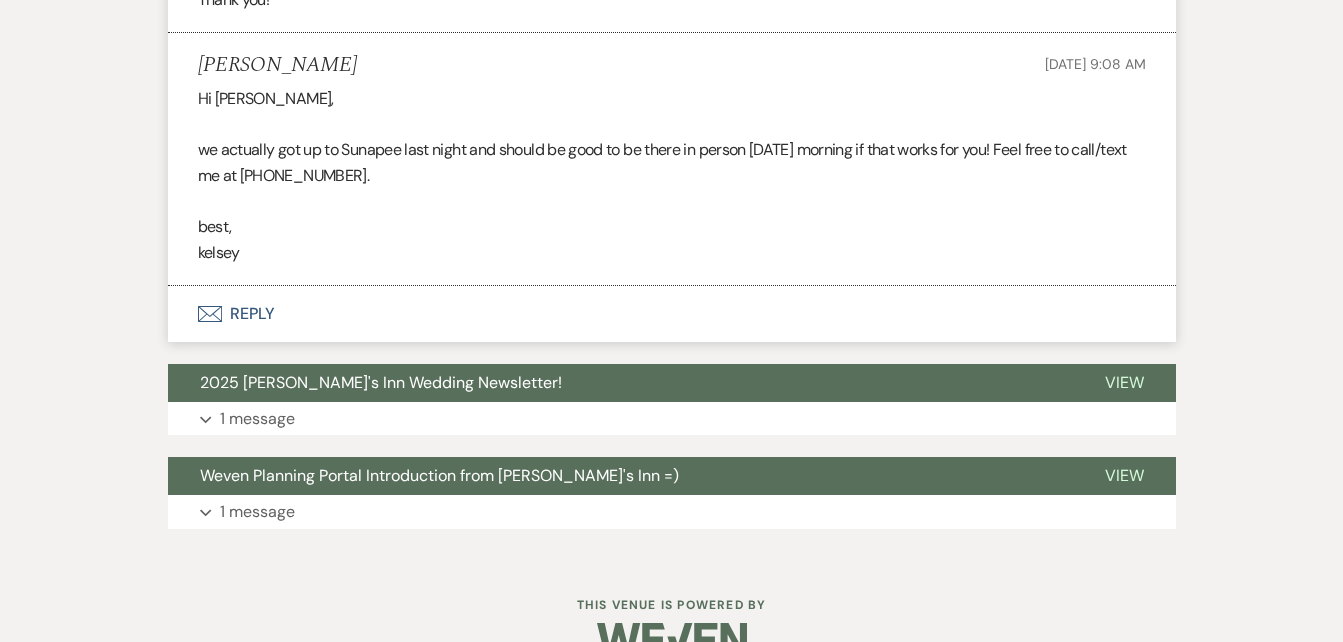 scroll, scrollTop: 2270, scrollLeft: 0, axis: vertical 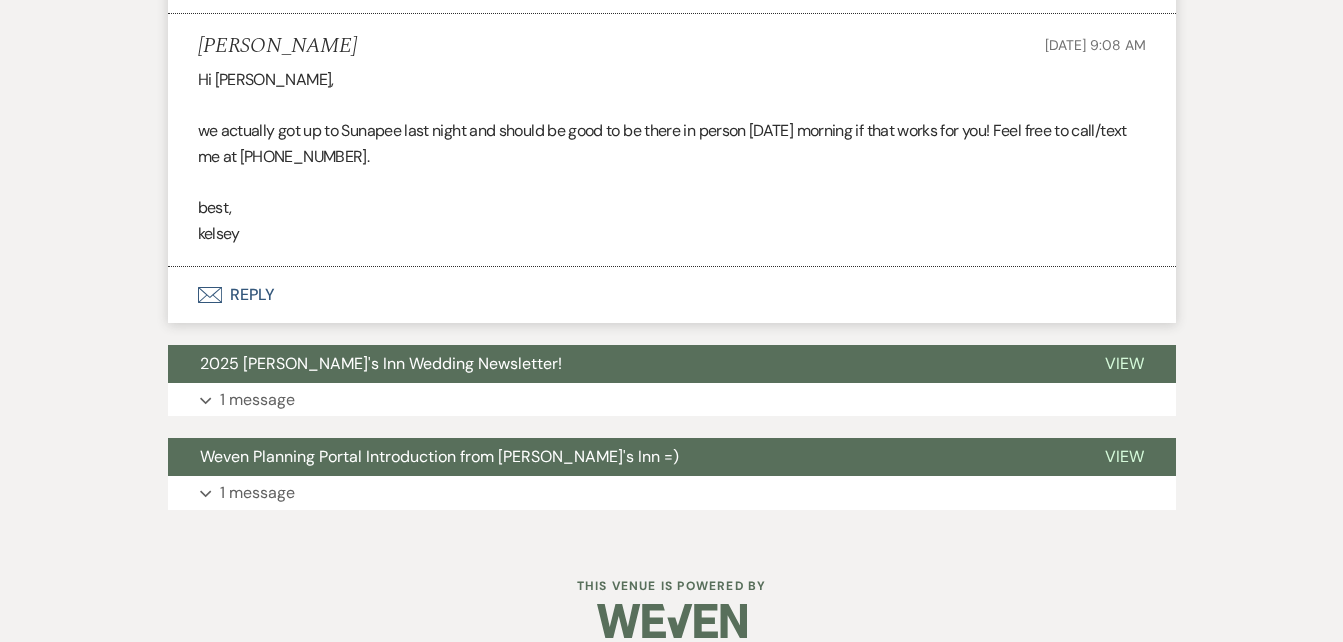 click on "Envelope Reply" at bounding box center (672, 295) 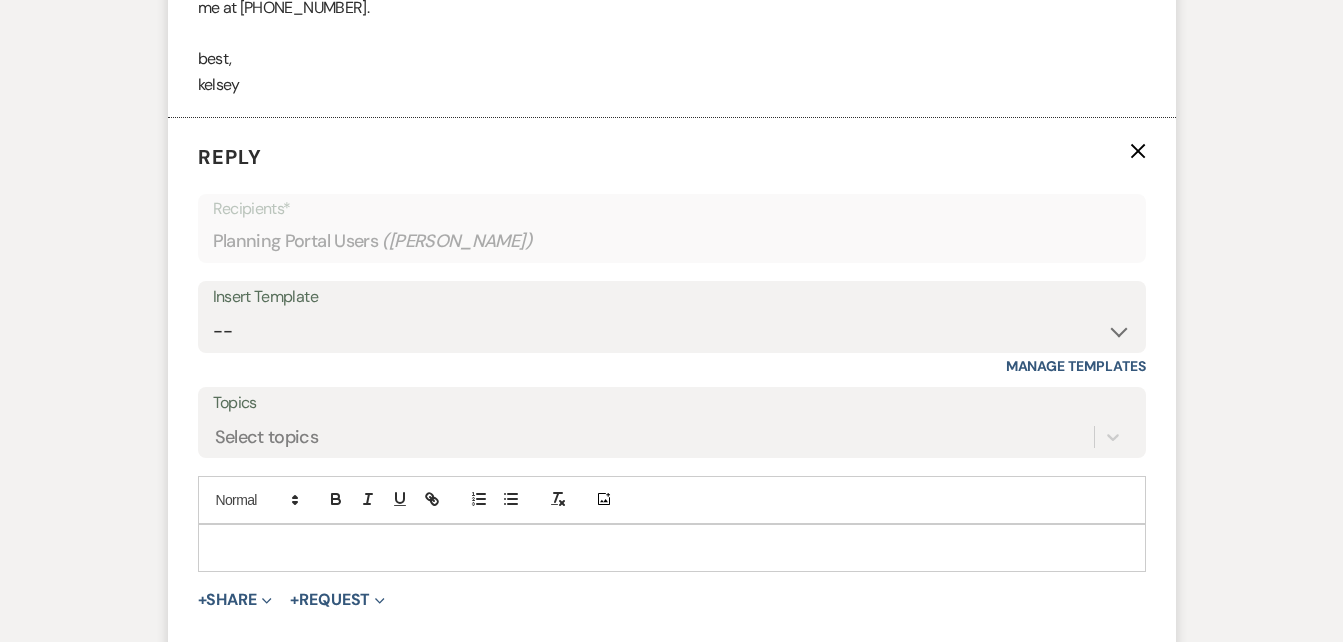 scroll, scrollTop: 2423, scrollLeft: 0, axis: vertical 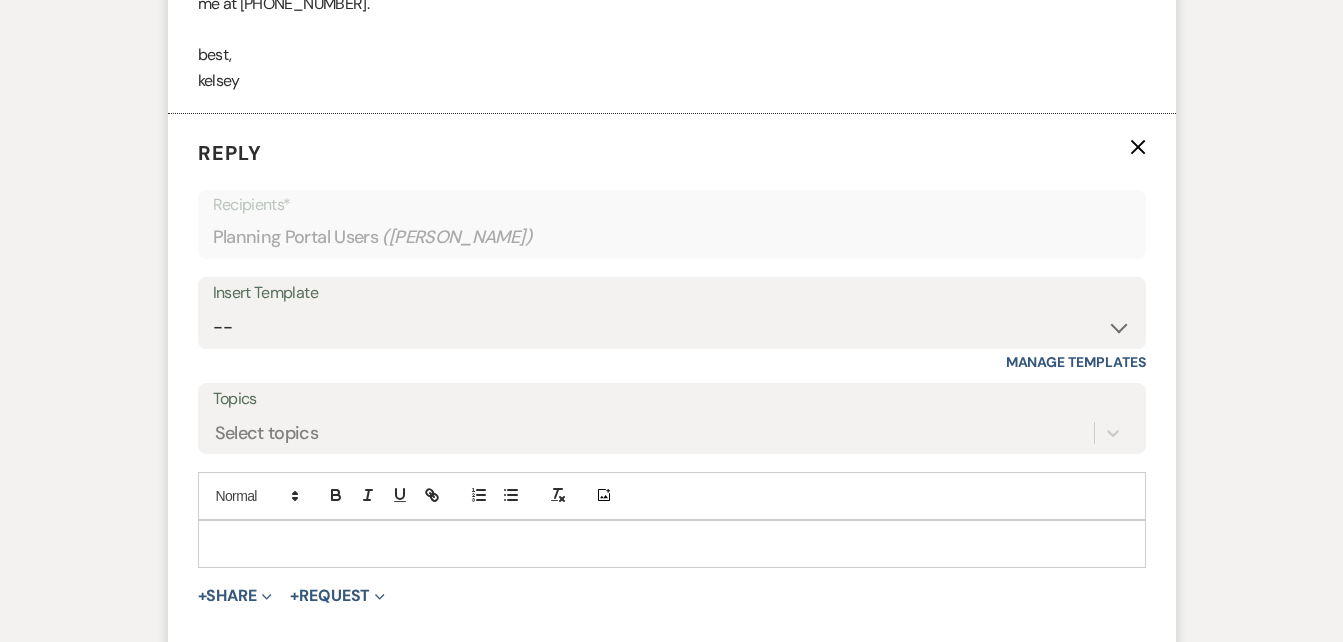 click at bounding box center [672, 544] 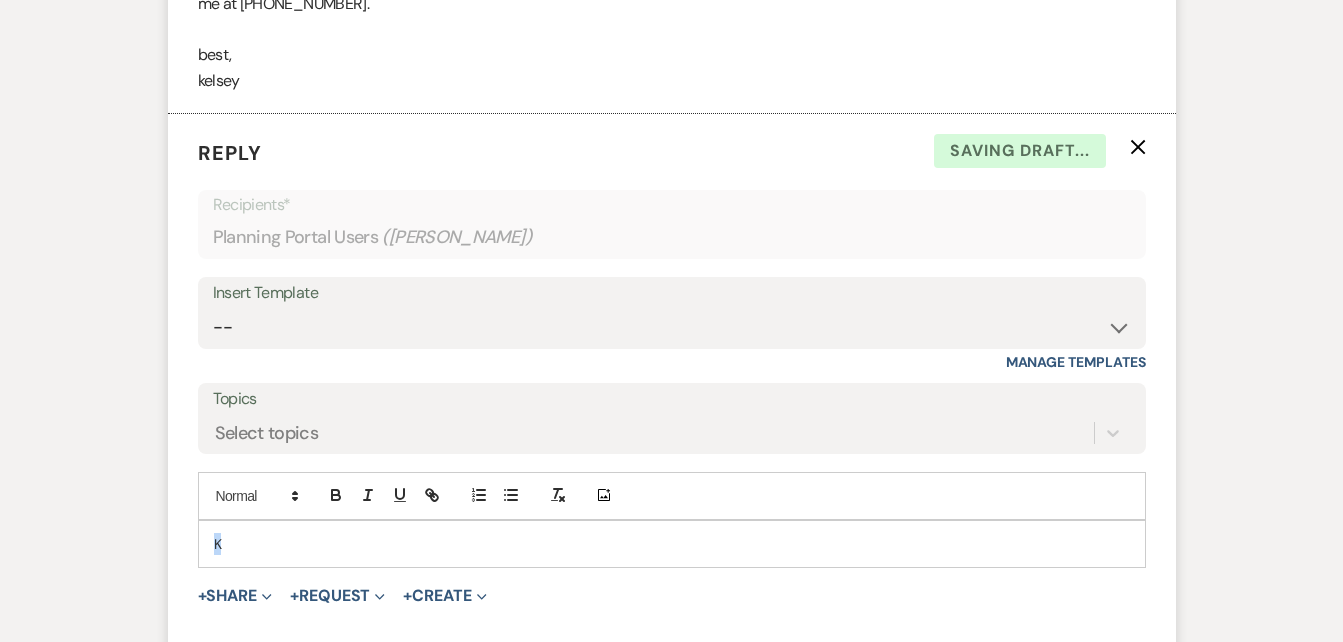 drag, startPoint x: 220, startPoint y: 530, endPoint x: 183, endPoint y: 483, distance: 59.816387 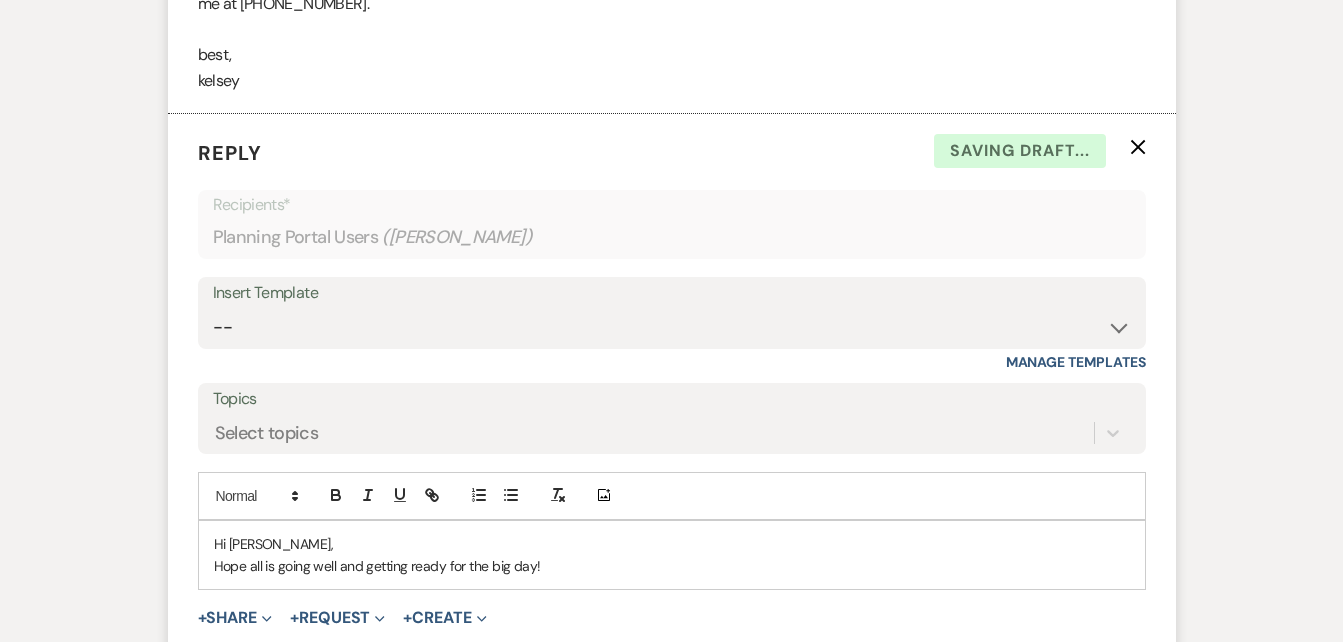 click on "Hope all is going well and getting ready for the big day!" at bounding box center [672, 566] 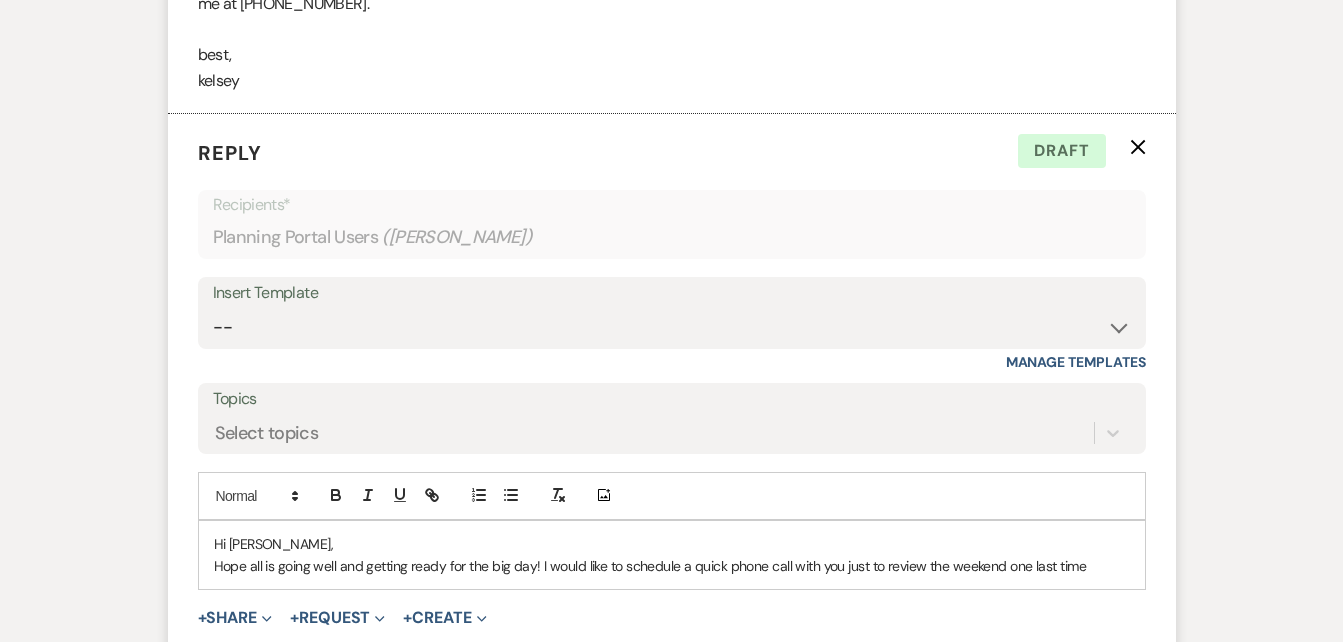 click on "Hope all is going well and getting ready for the big day! I would like to schedule a quick phone call with you just to review the weekend one last time" at bounding box center (672, 566) 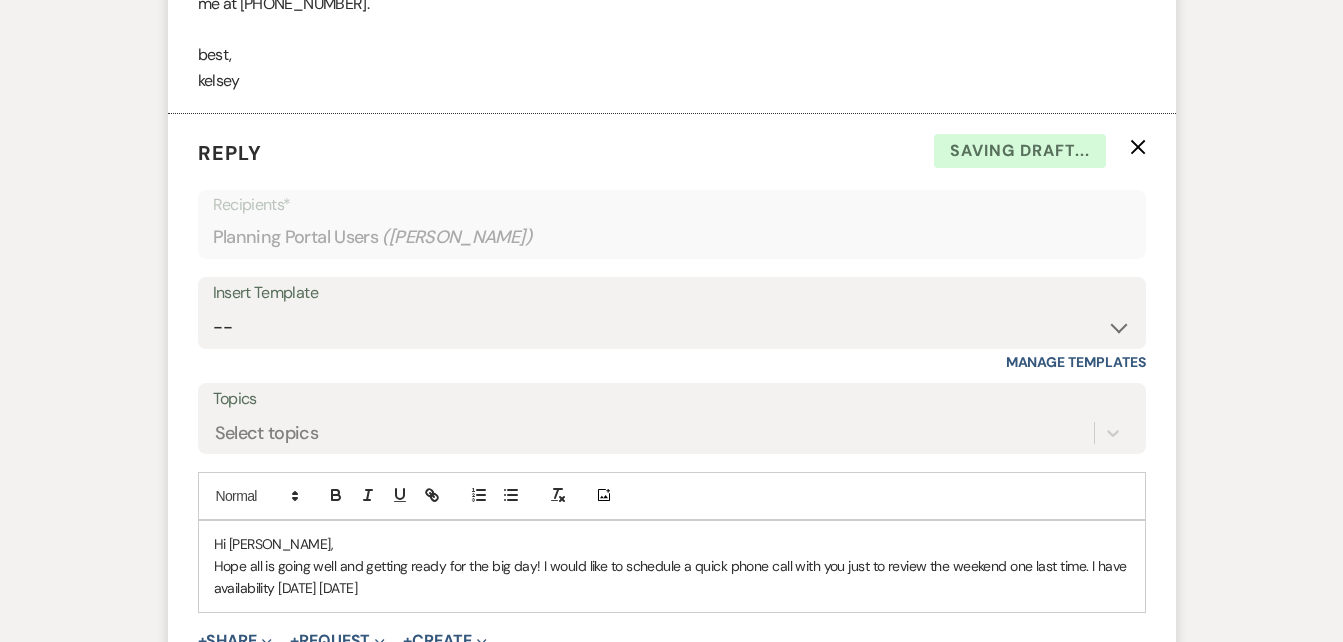 click on "Event Messages   Log Log Message +  New Message Communicate with  clients  by clicking "New Message" or replying to an existing message thread. Filter by topics... Table Arrangements View Expand 15 messages Room changes View Expand 3 messages Let's Schedule your Wedding Planning Meetings! Hide Maria Laporte to: Planning Portal Users Expand Info Nov 11, 2024, 10:50 AM Weven Check Notification  Opened   ( 4 ) Expand Dear Dan & Kelsey, We hope you're both doing well as you continue to plan for your big day! We’re excited to help bring your vision to life and wanted to touch base about our upcoming wedding planning meetings. To ensure everything is on track, we’d like to schedule two planning sessions with you: The first session  will take place in January 2025. This will be our opportunity to dive into the details and make sure everything is shaping up as you envision. The second session Additionally, we’ve uploaded some important planning documents to the  Documents Looking forward to connecting soon!   (" at bounding box center [672, -533] 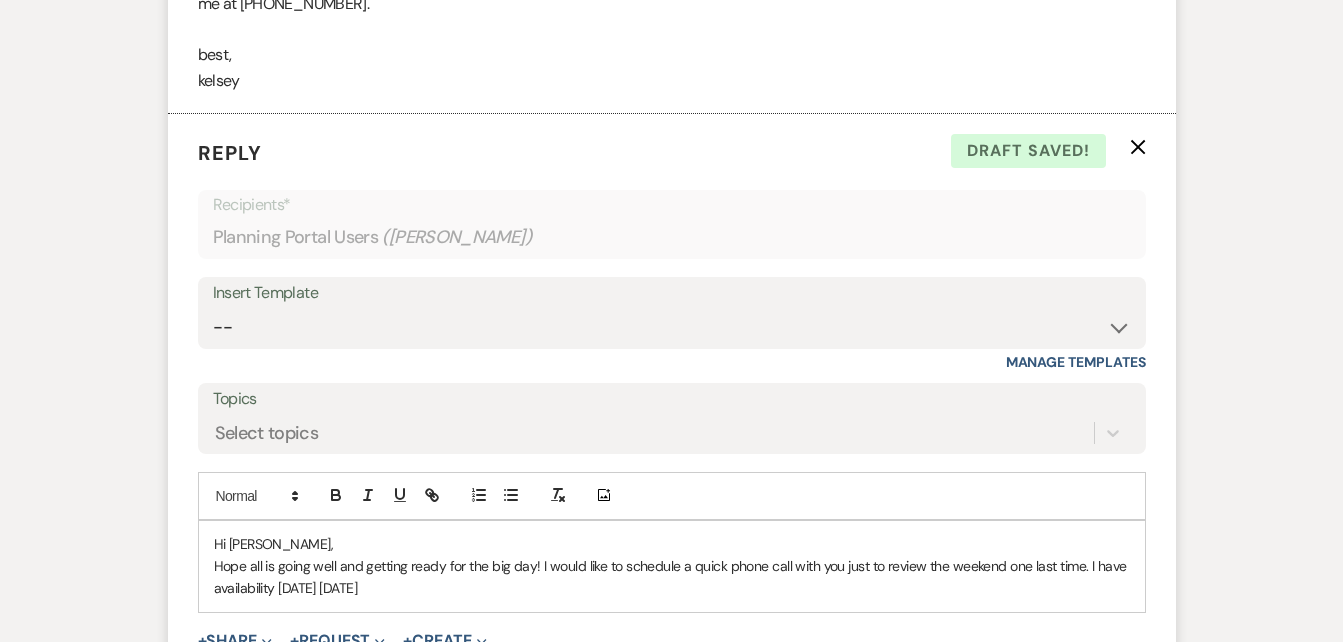 click on "Hope all is going well and getting ready for the big day! I would like to schedule a quick phone call with you just to review the weekend one last time. I have availability tomorrow Monday" at bounding box center [672, 577] 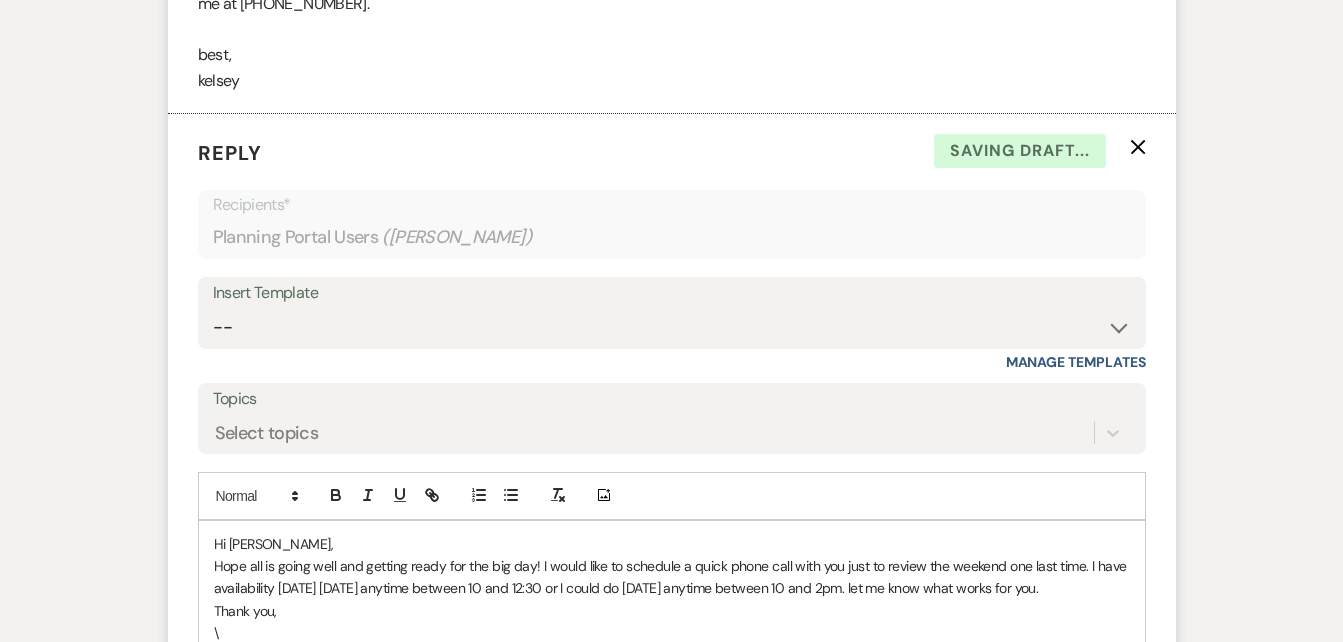 scroll, scrollTop: 2424, scrollLeft: 0, axis: vertical 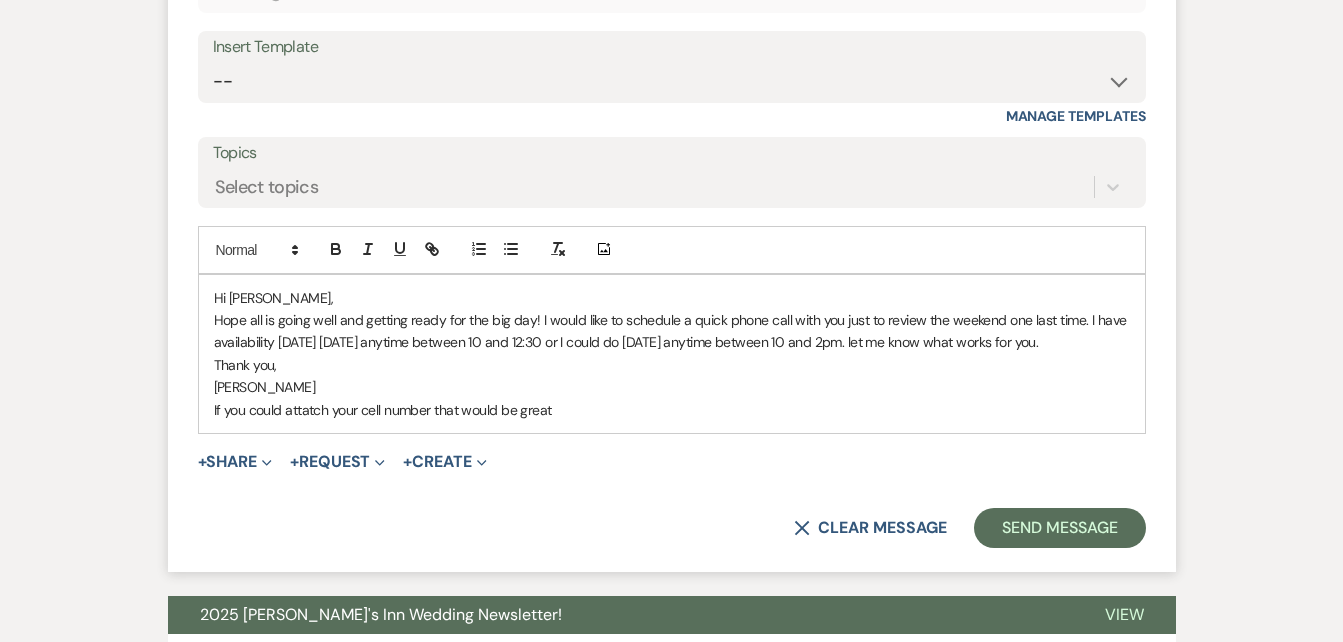click on "Hi Kelsey," at bounding box center (672, 298) 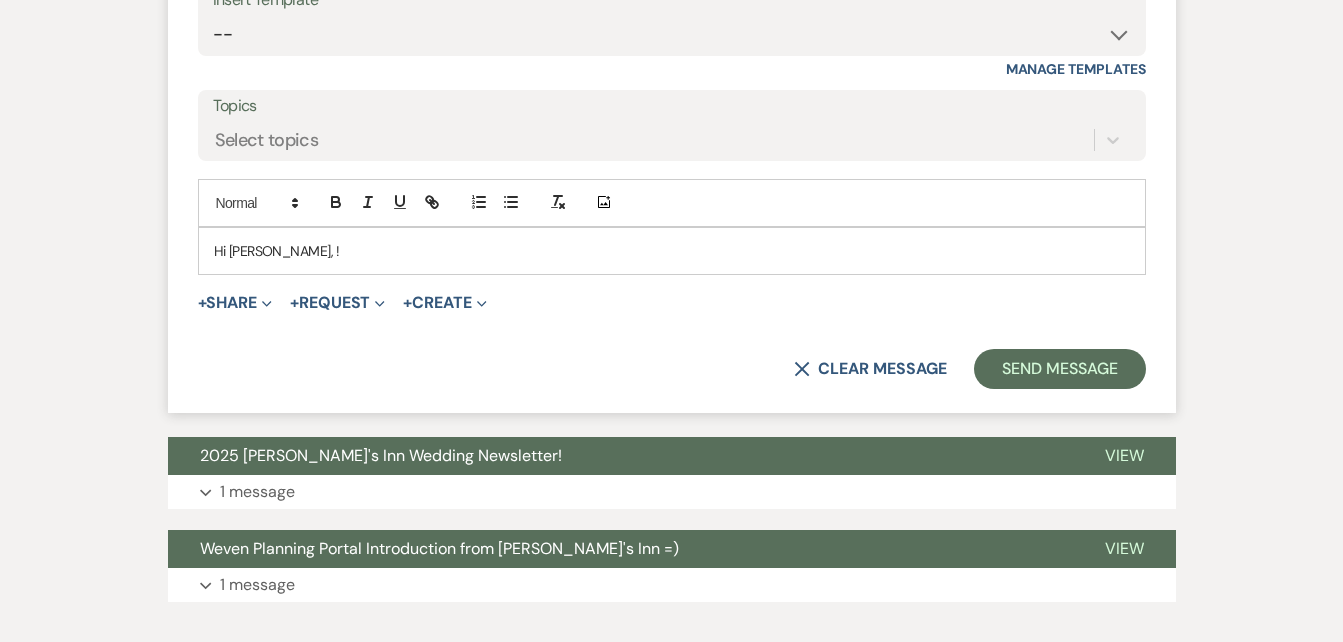 scroll, scrollTop: 2751, scrollLeft: 0, axis: vertical 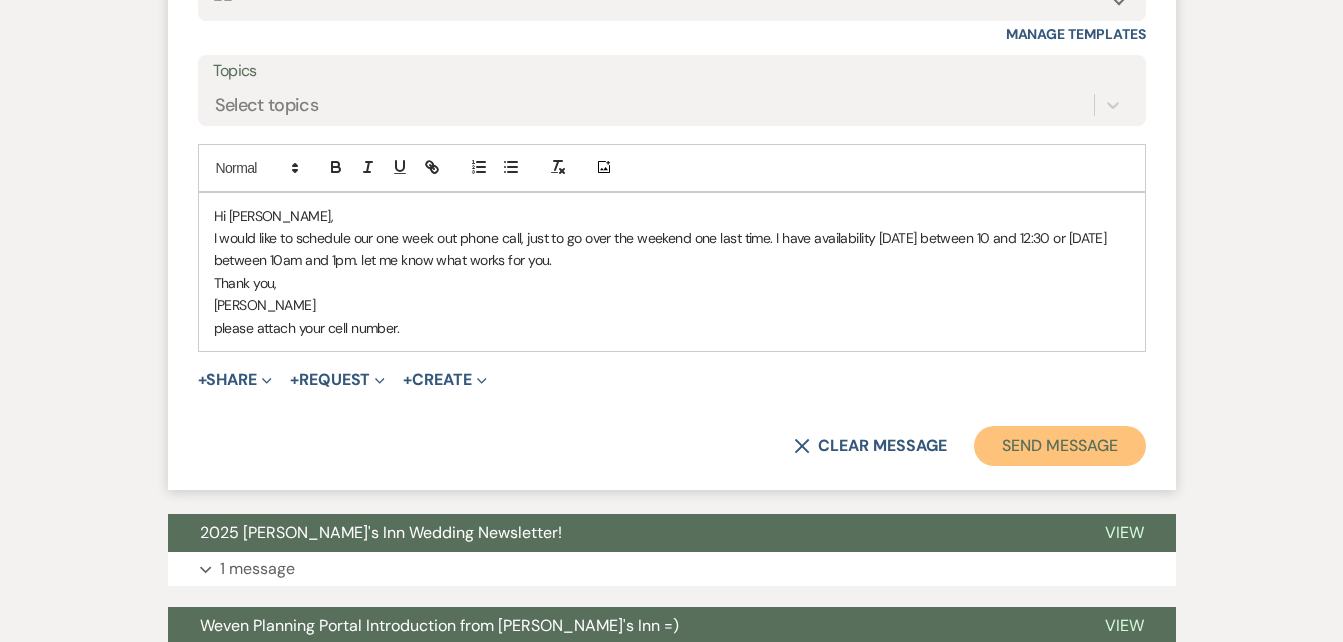 click on "Send Message" at bounding box center (1059, 446) 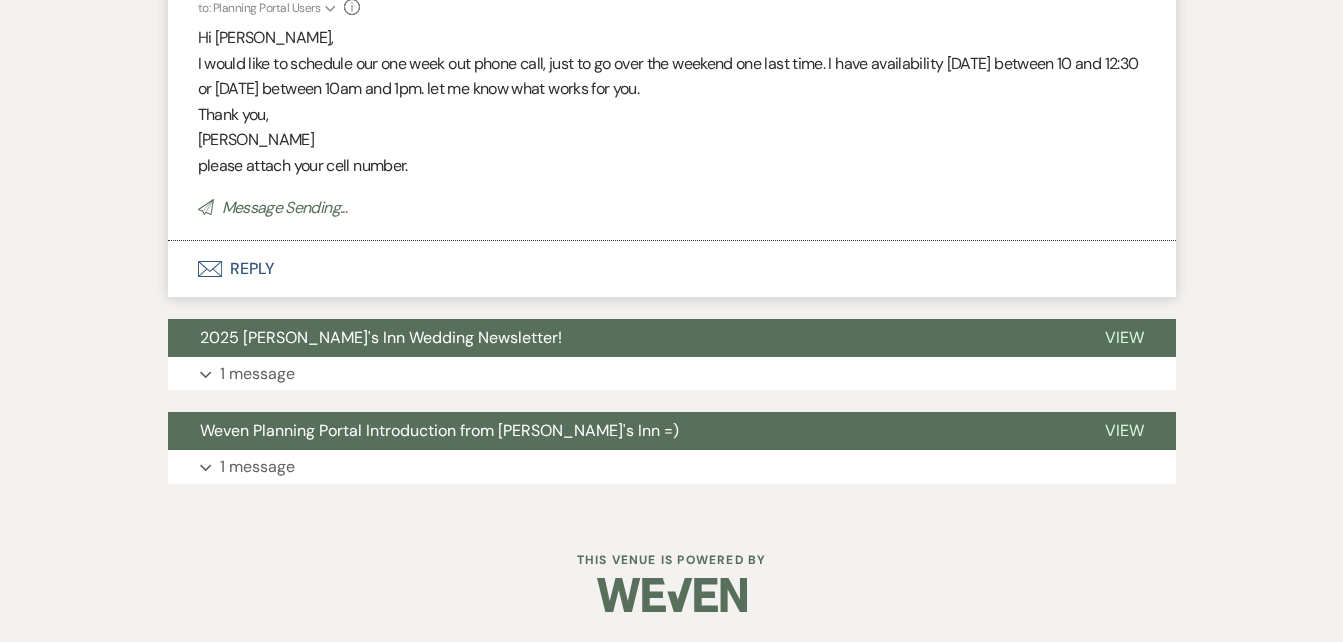 scroll, scrollTop: 2542, scrollLeft: 0, axis: vertical 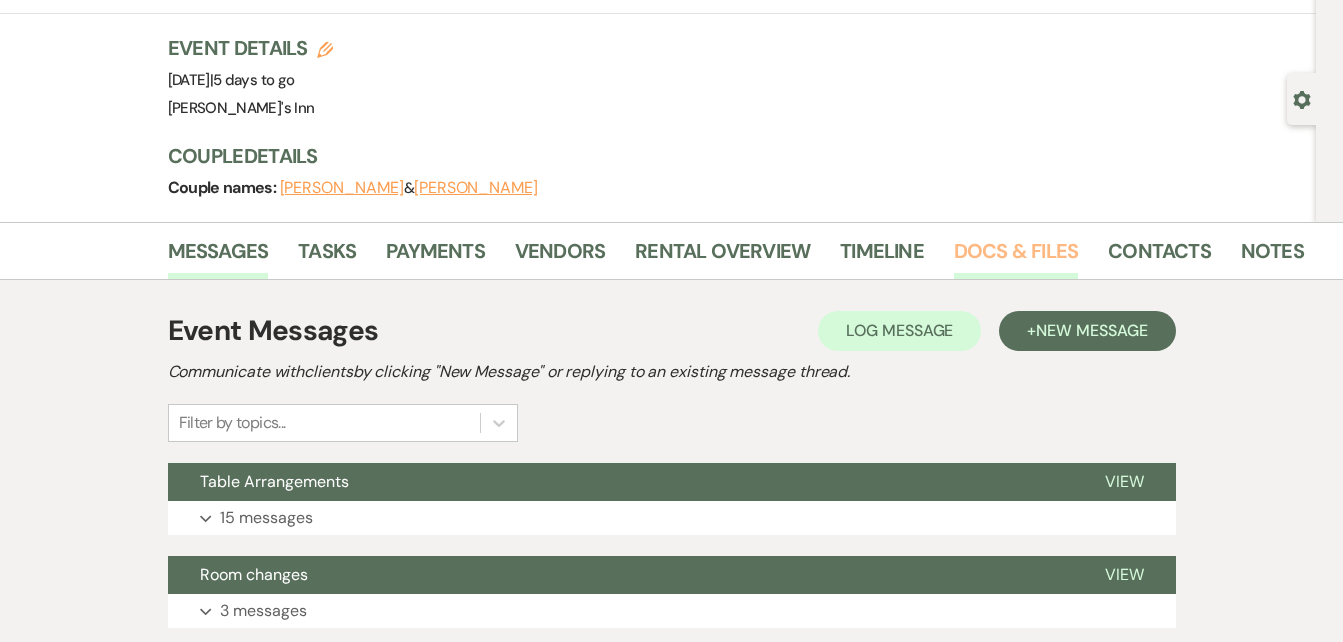 click on "Docs & Files" at bounding box center [1016, 257] 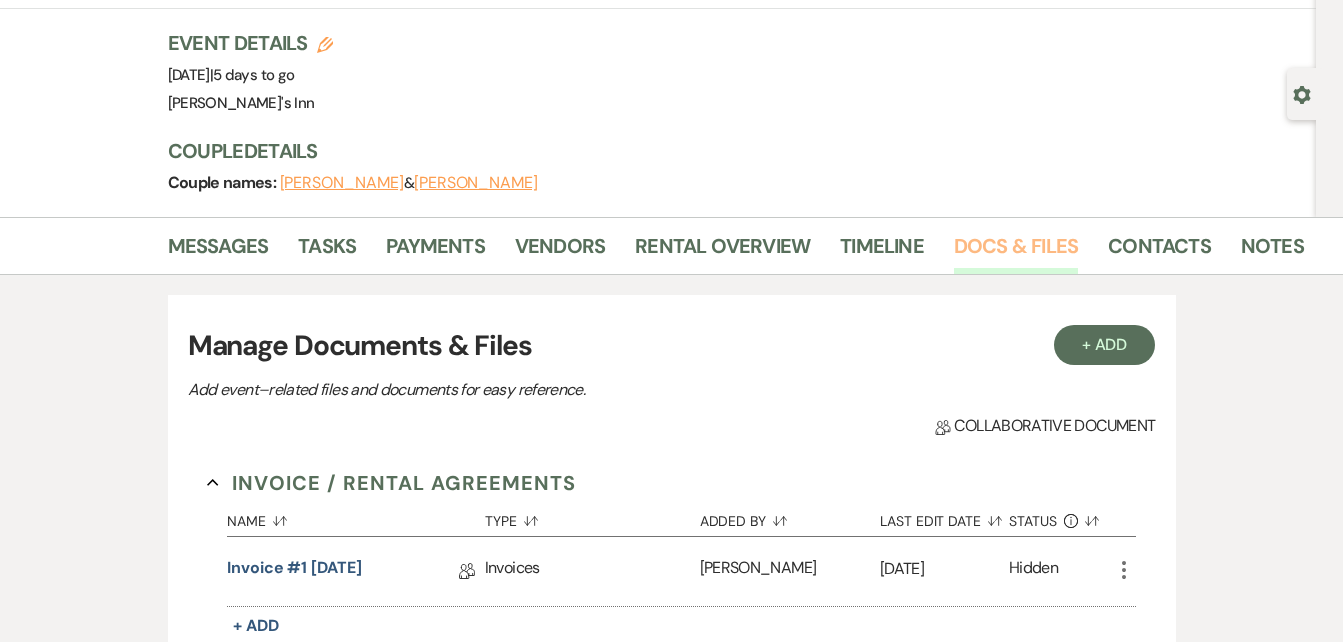 scroll, scrollTop: 49, scrollLeft: 0, axis: vertical 